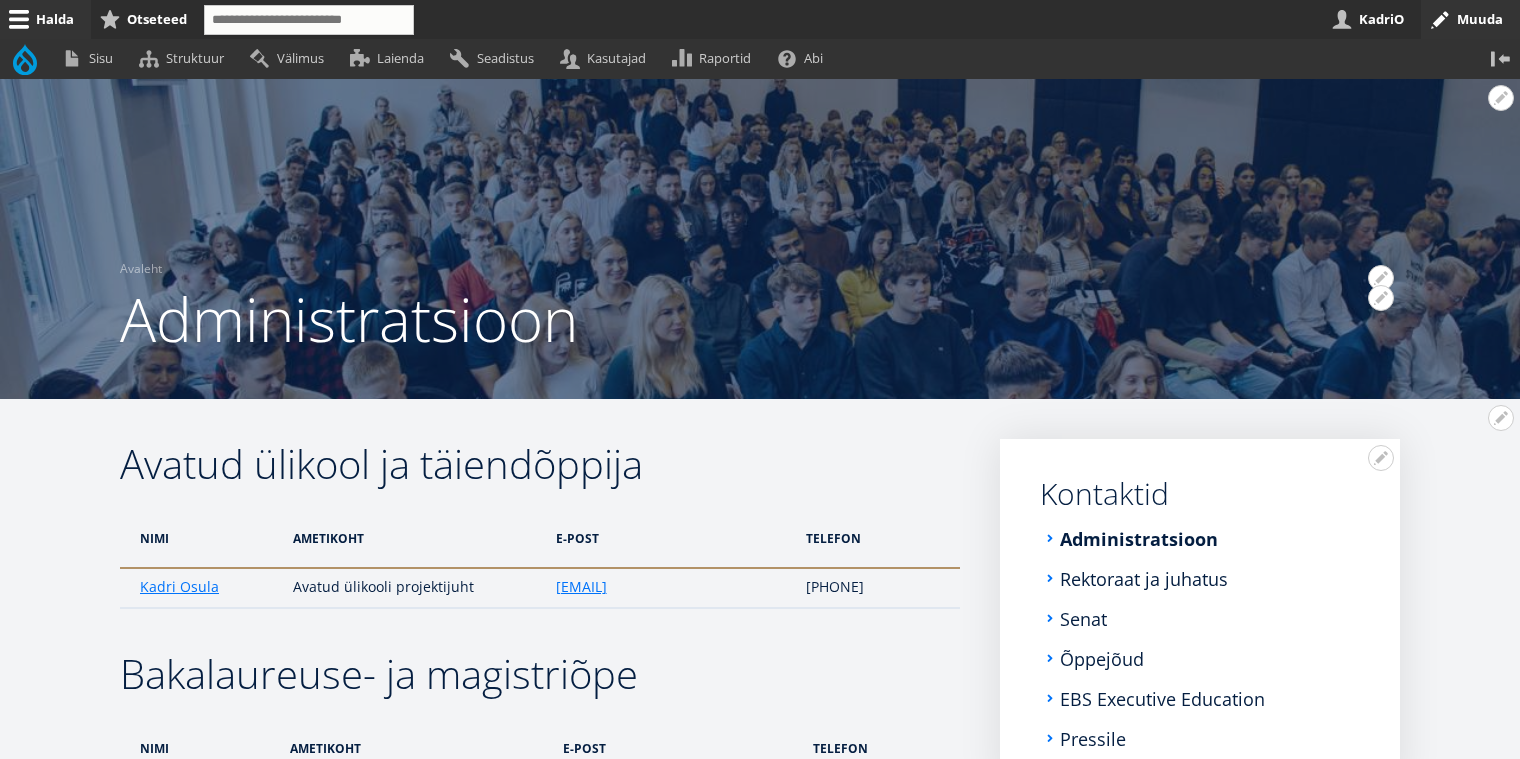 scroll, scrollTop: 1772, scrollLeft: 0, axis: vertical 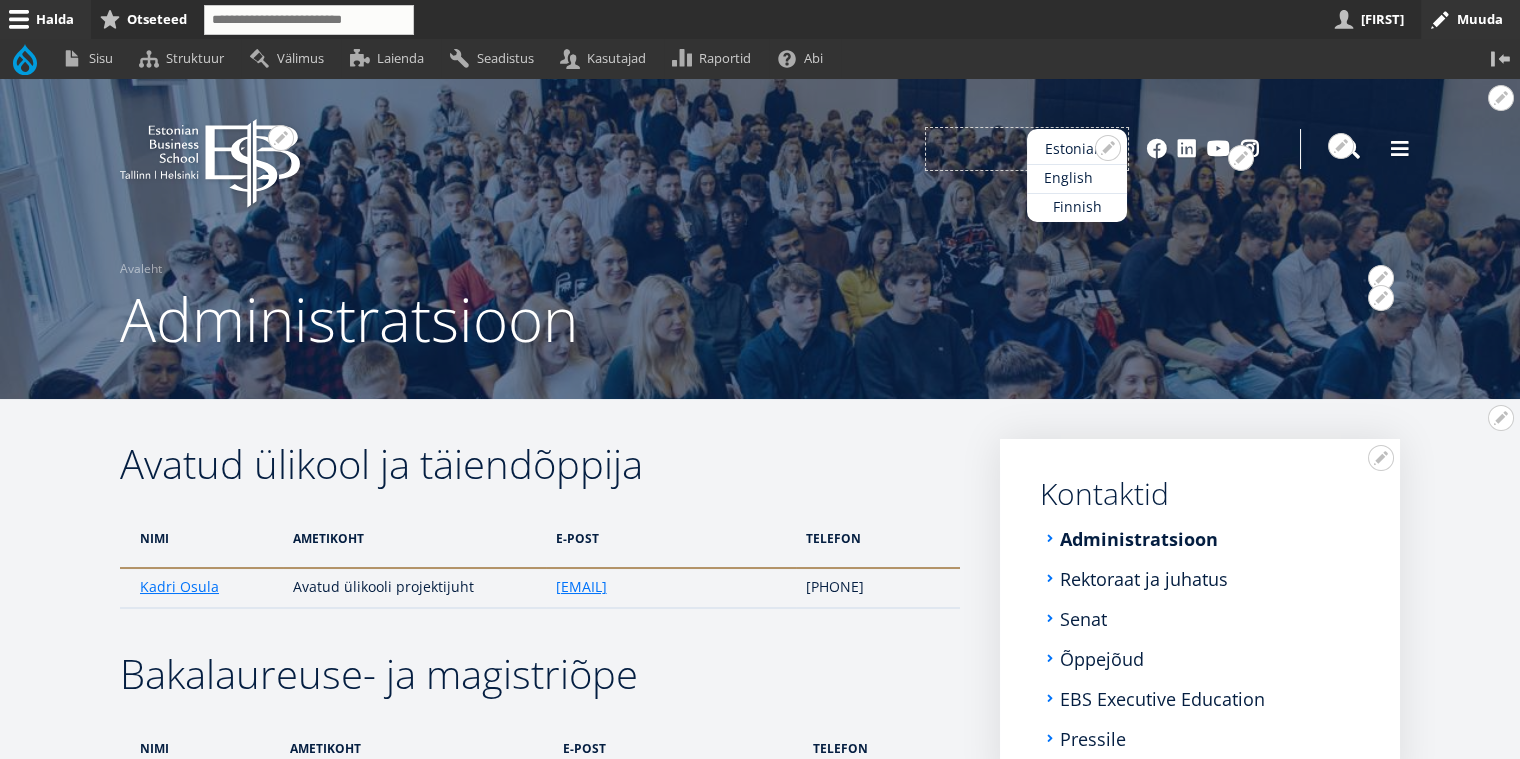 click on "English" at bounding box center [1077, 178] 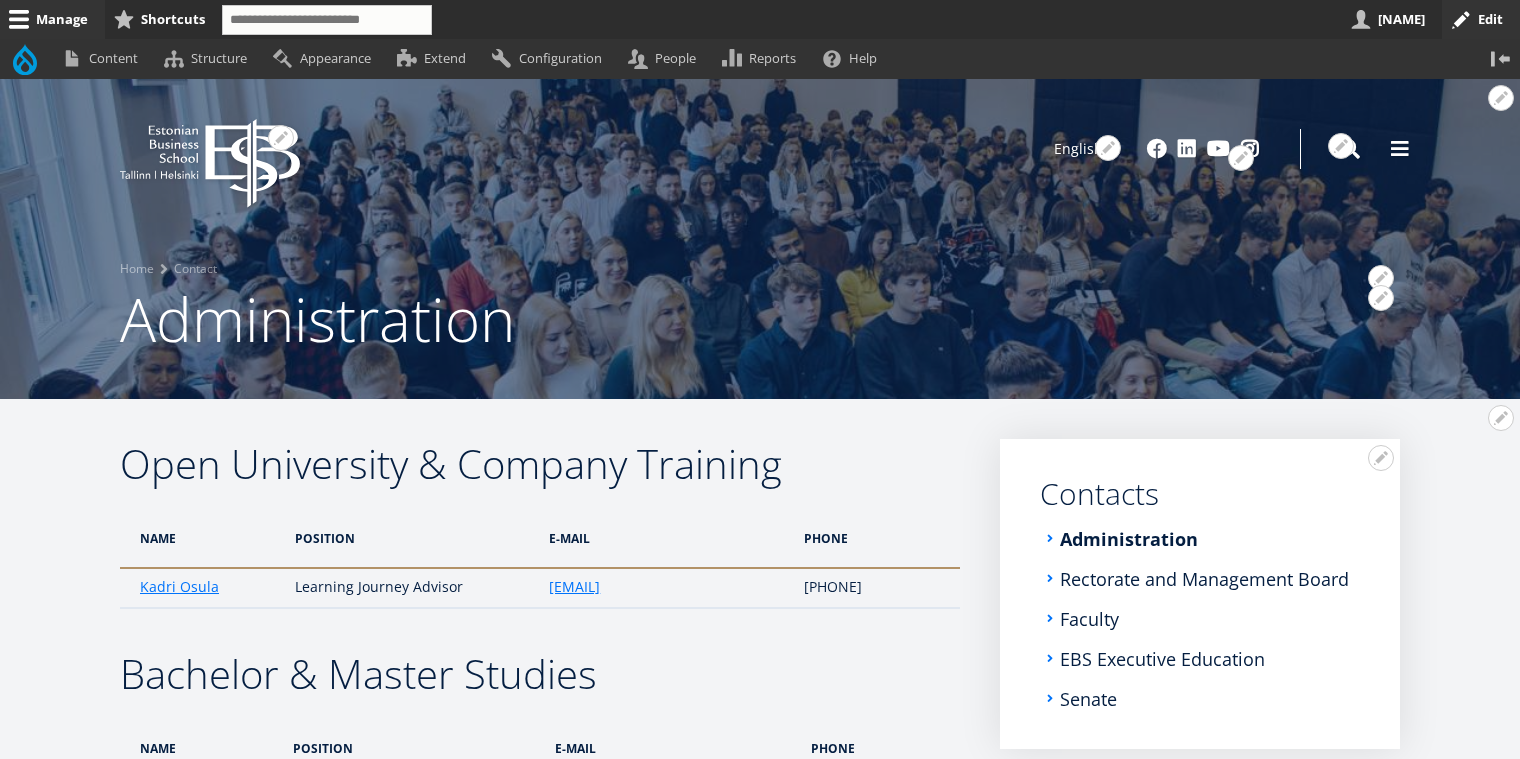 scroll, scrollTop: 0, scrollLeft: 0, axis: both 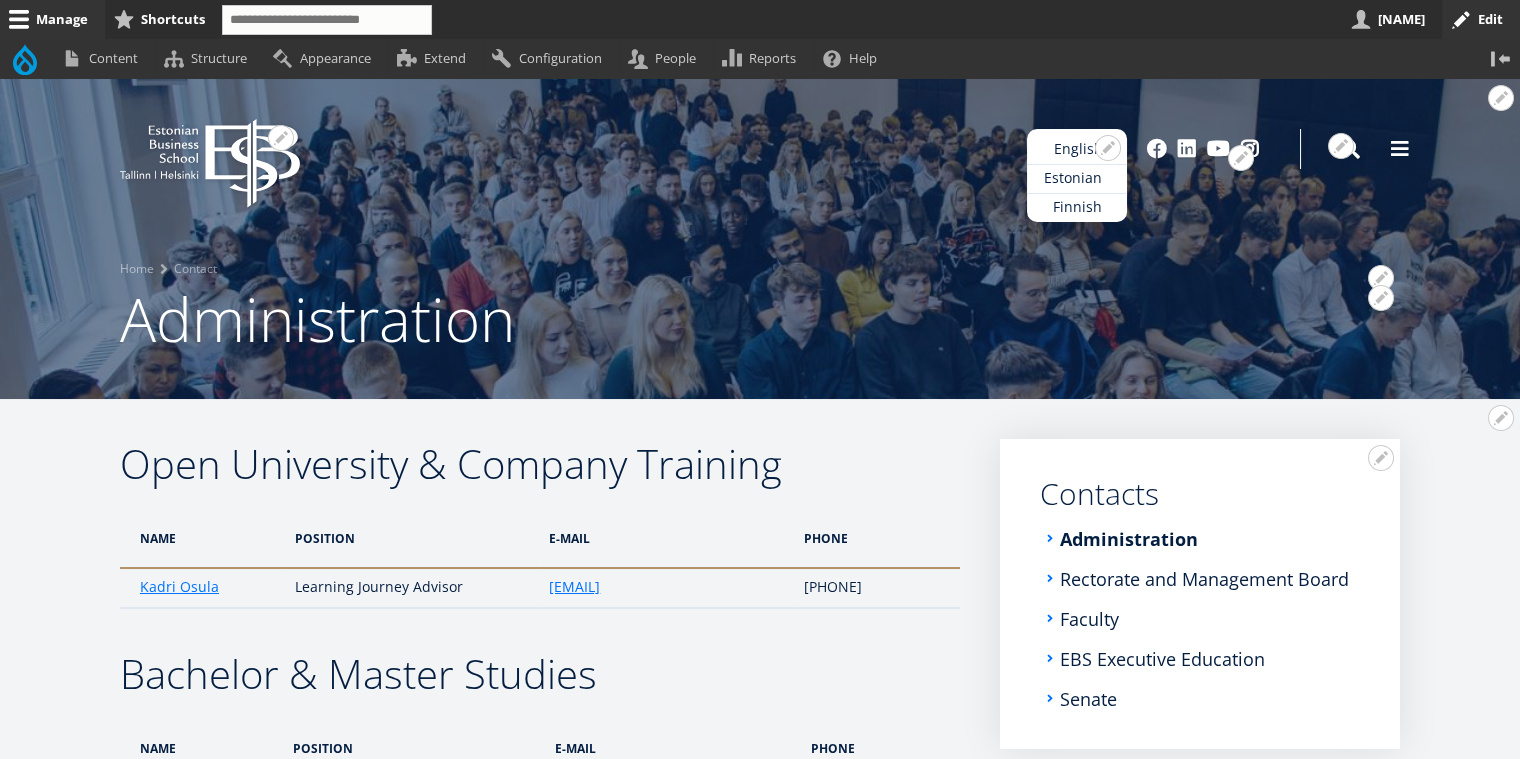 click on "Estonian" at bounding box center [1077, 178] 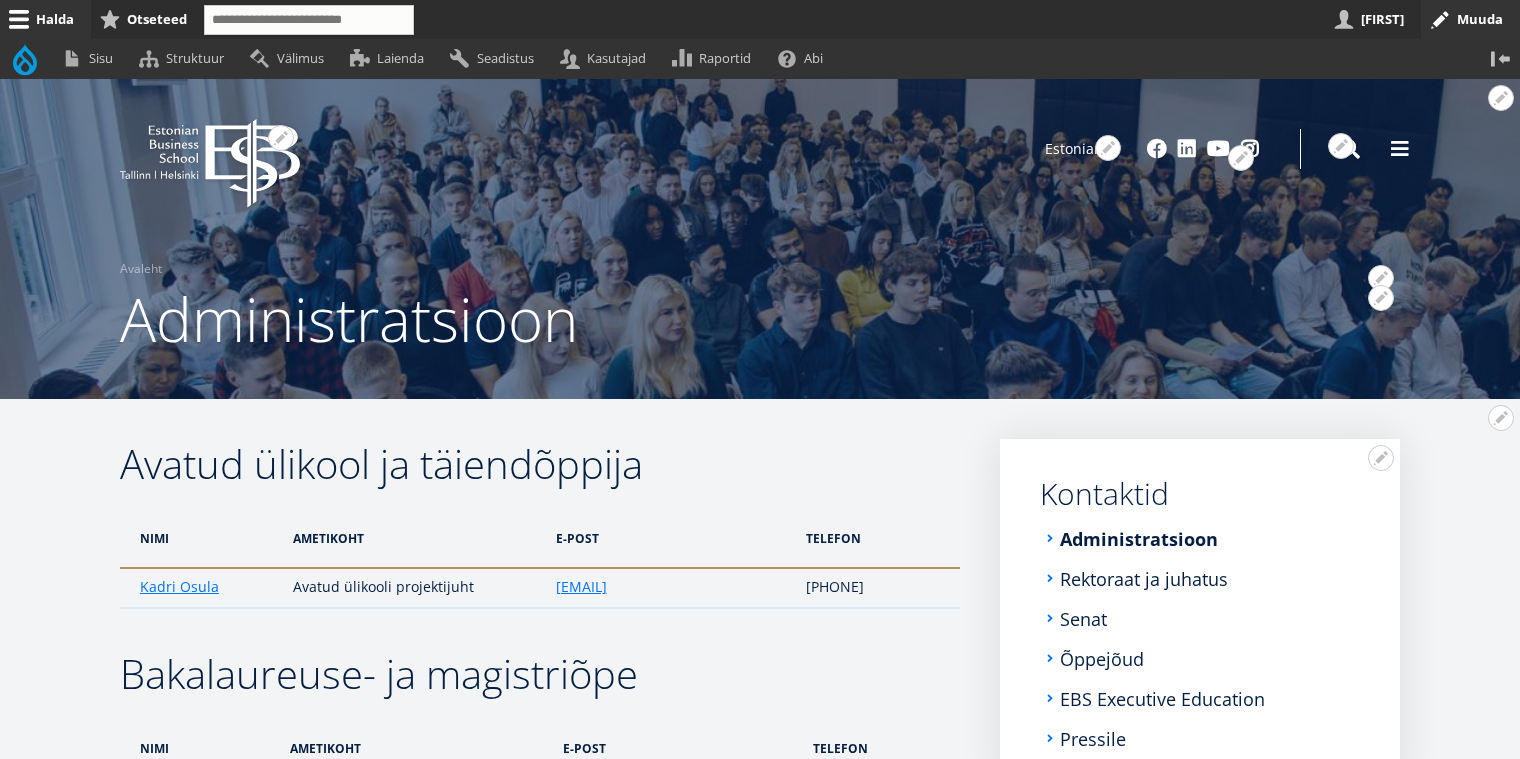 scroll, scrollTop: 0, scrollLeft: 0, axis: both 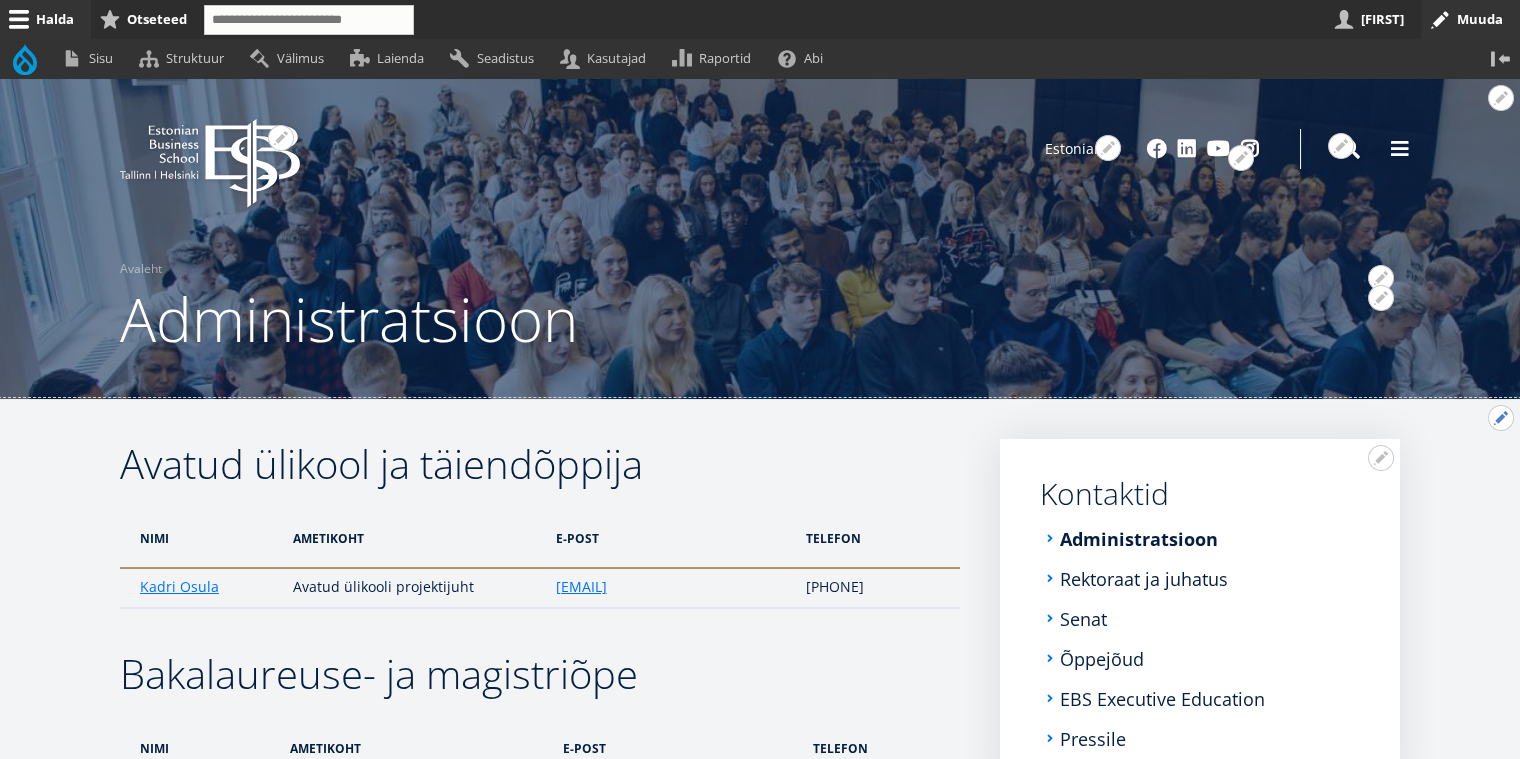 click on "Avatud Avatud ülikool ja täiendõppija seaded" at bounding box center [1501, 418] 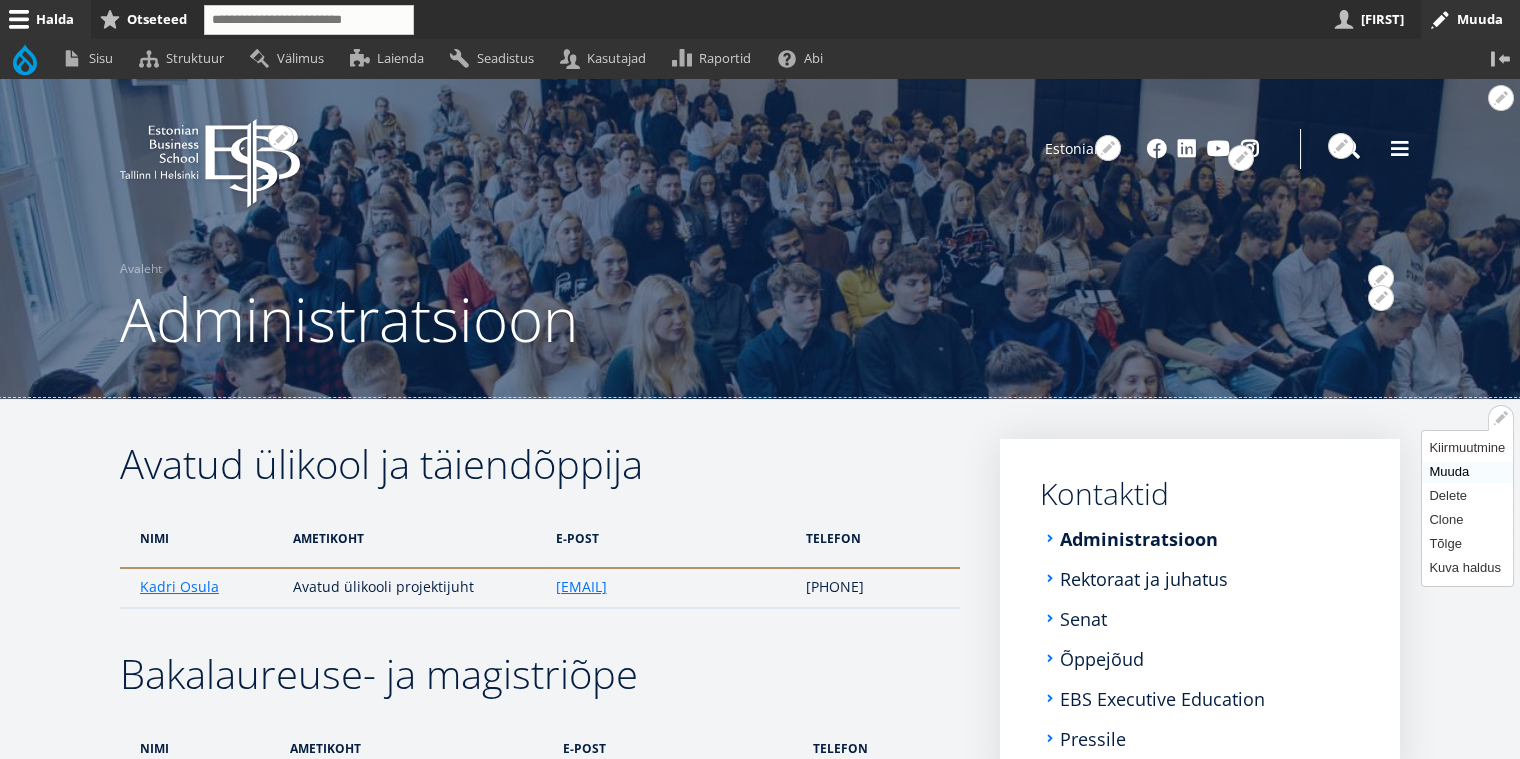 click on "Muuda" at bounding box center [1467, 472] 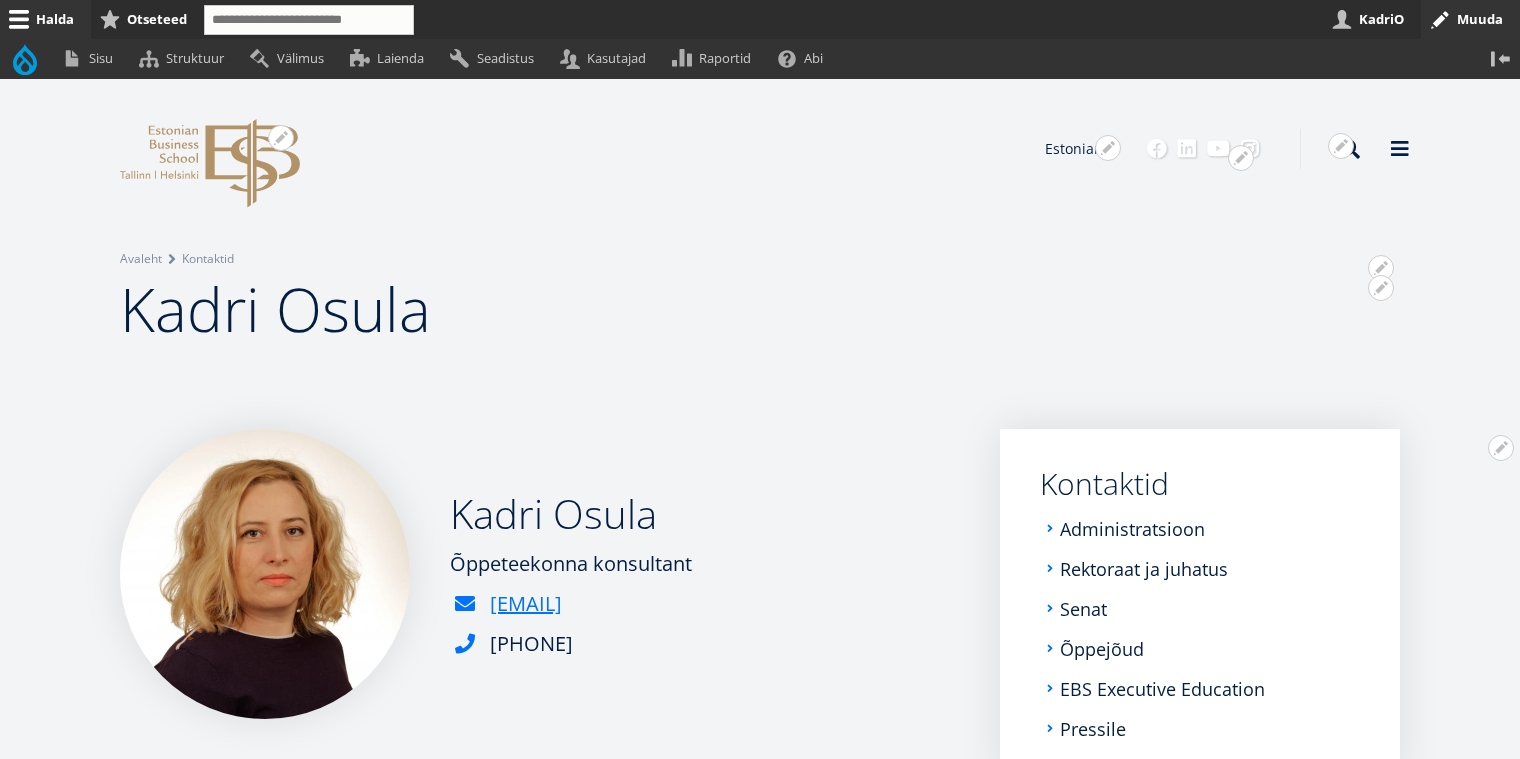 scroll, scrollTop: 0, scrollLeft: 0, axis: both 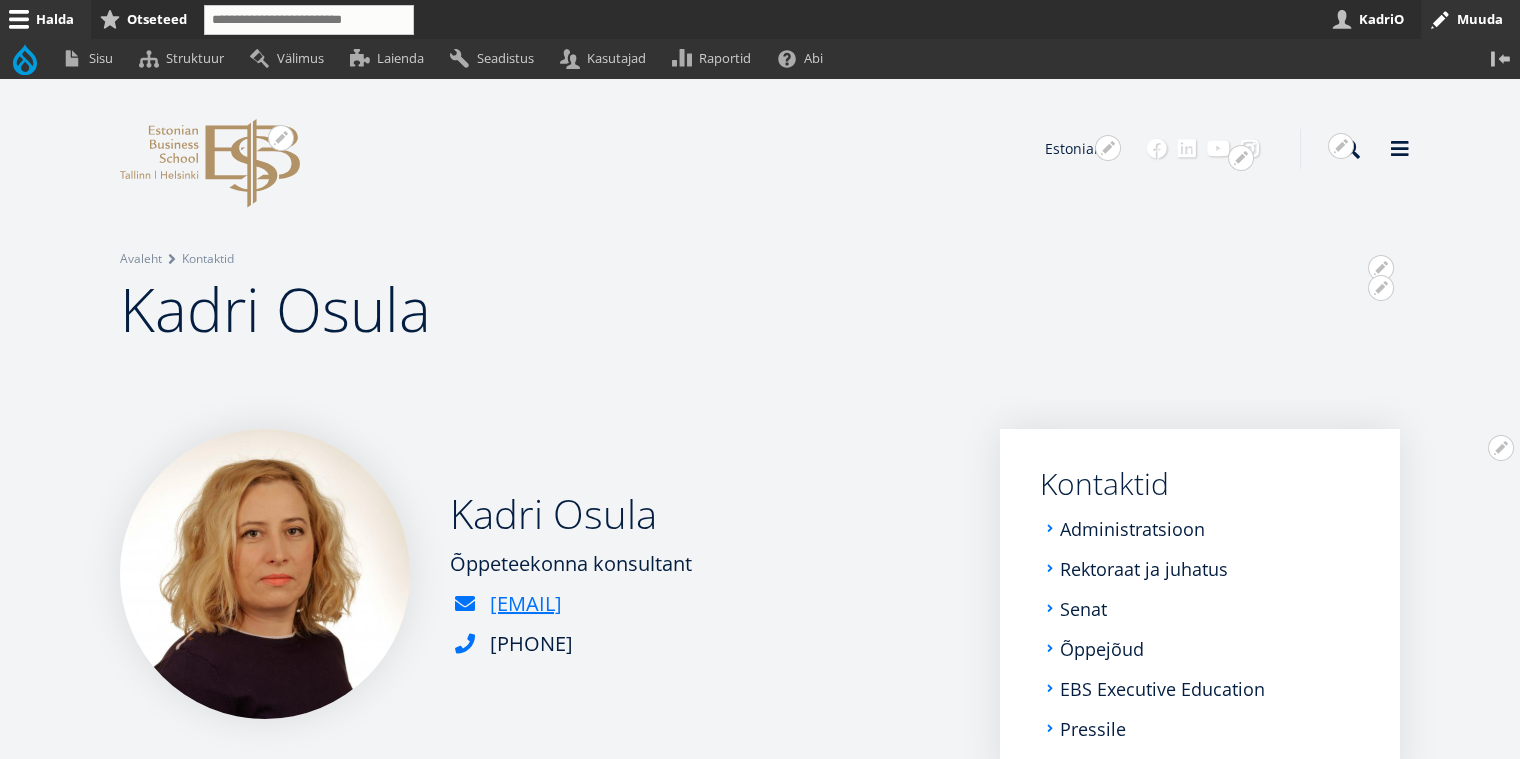 drag, startPoint x: 715, startPoint y: 551, endPoint x: 452, endPoint y: 566, distance: 263.4274 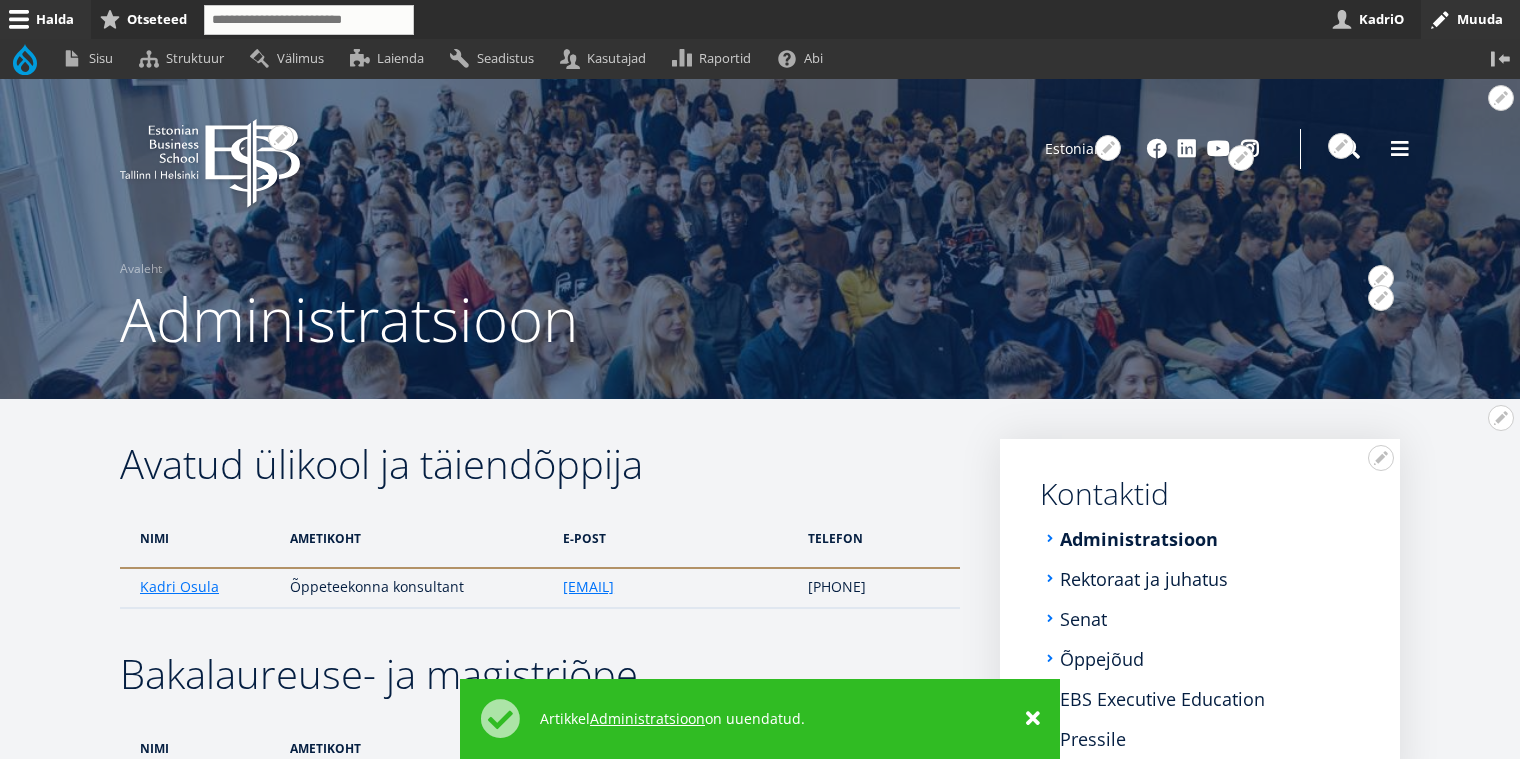 scroll, scrollTop: 0, scrollLeft: 0, axis: both 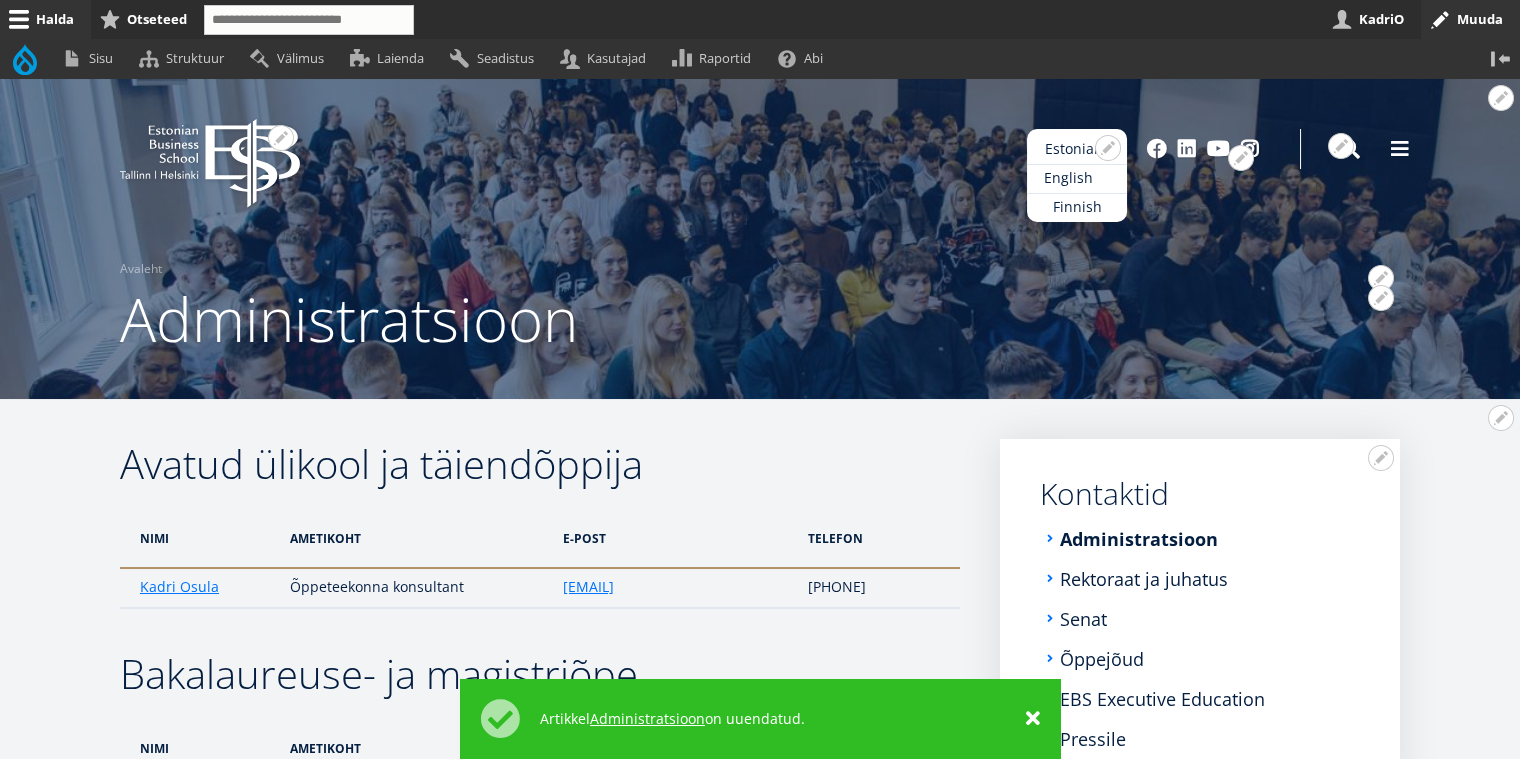 click on "English" at bounding box center [1077, 178] 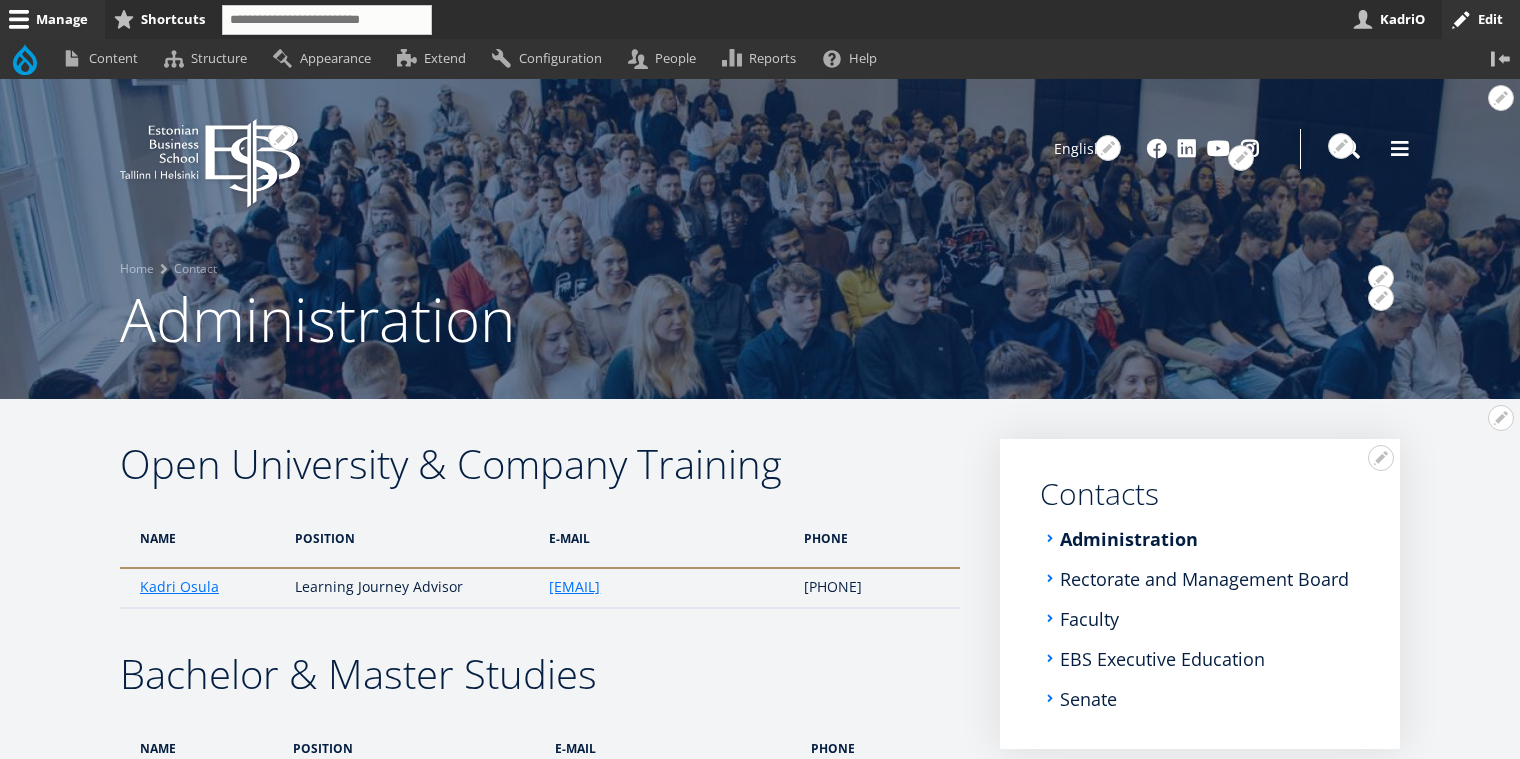 scroll, scrollTop: 0, scrollLeft: 0, axis: both 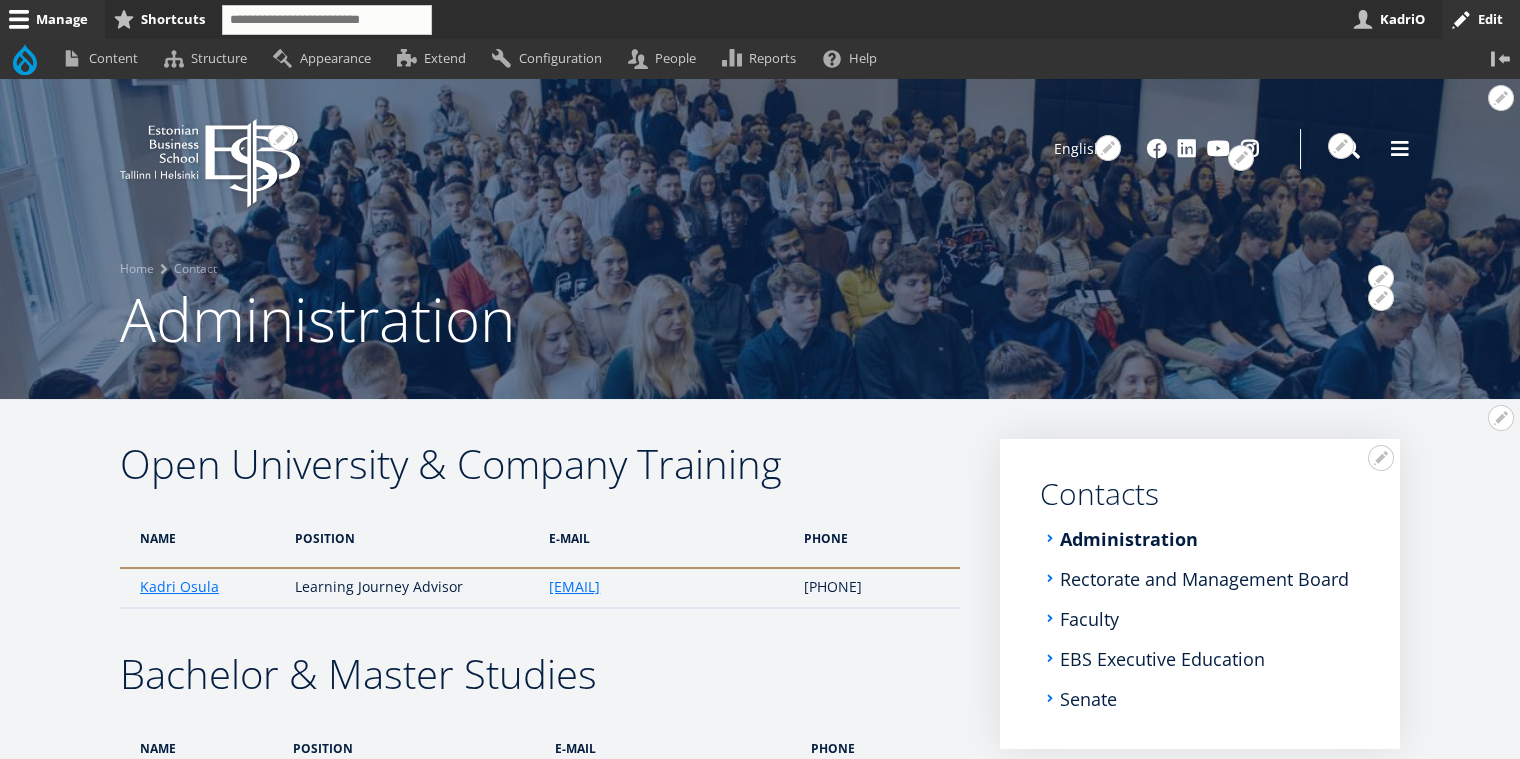 click on "EBS Logo
Created with Sketch." 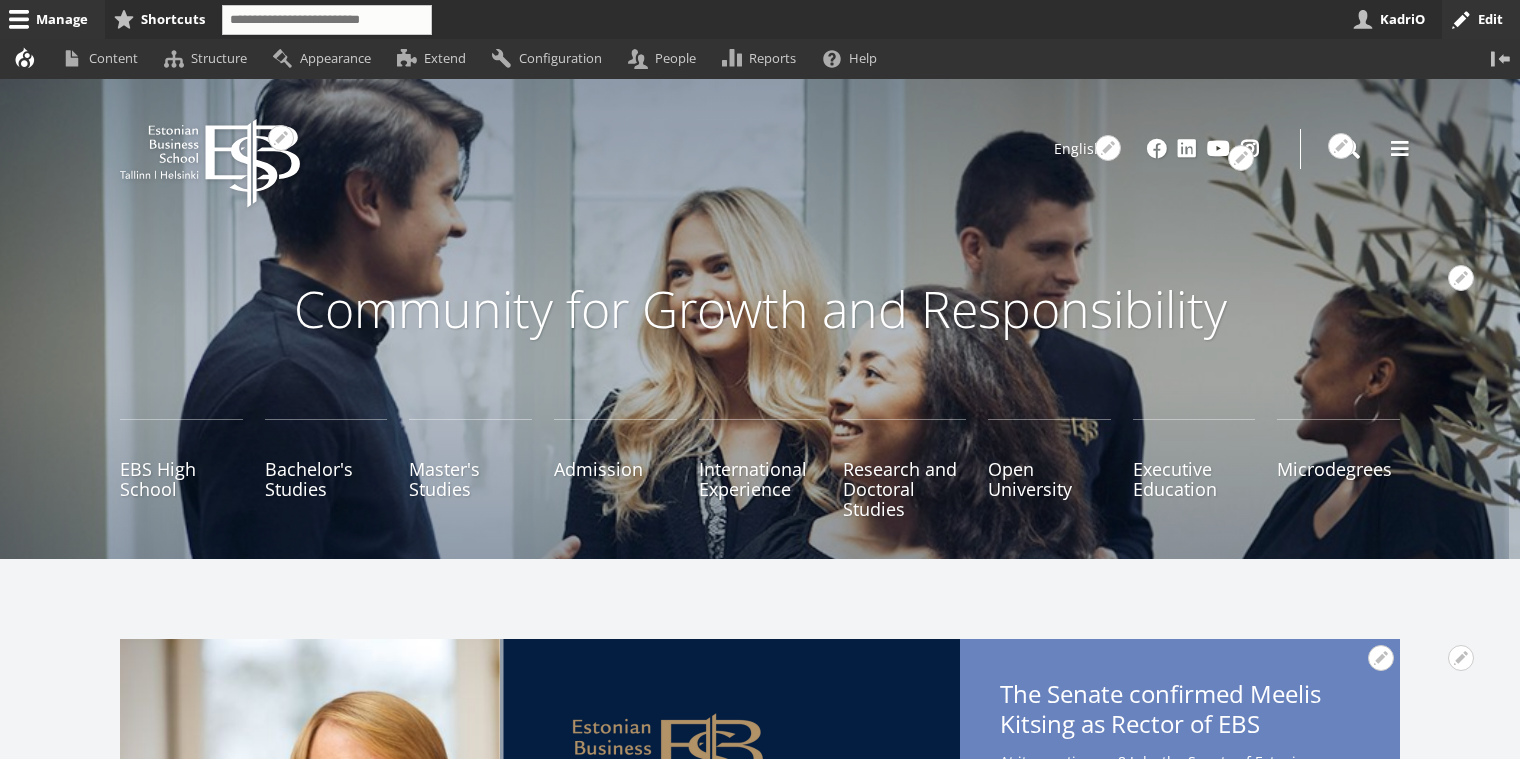 scroll, scrollTop: 0, scrollLeft: 0, axis: both 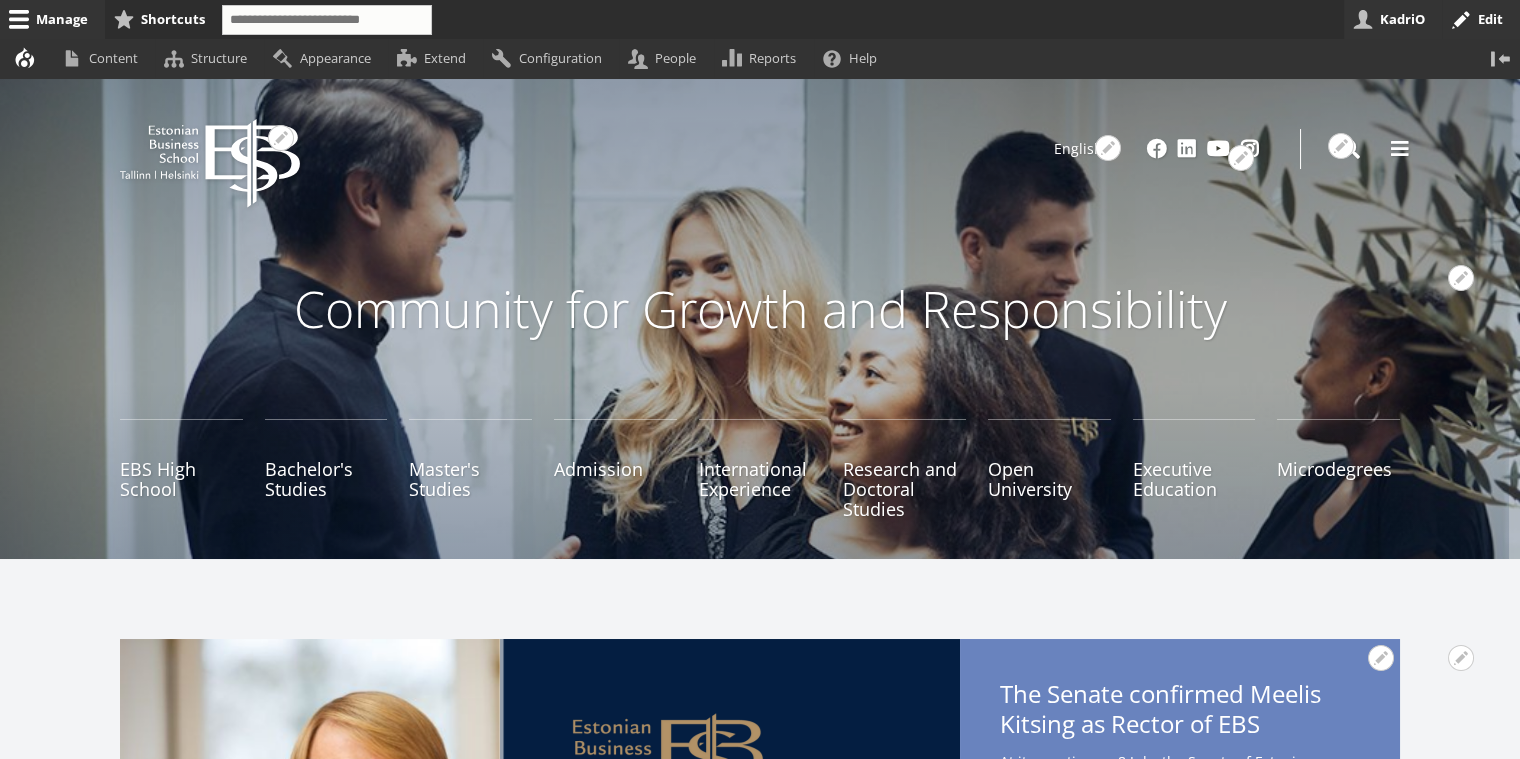 click on "KadriO" at bounding box center (1393, 19) 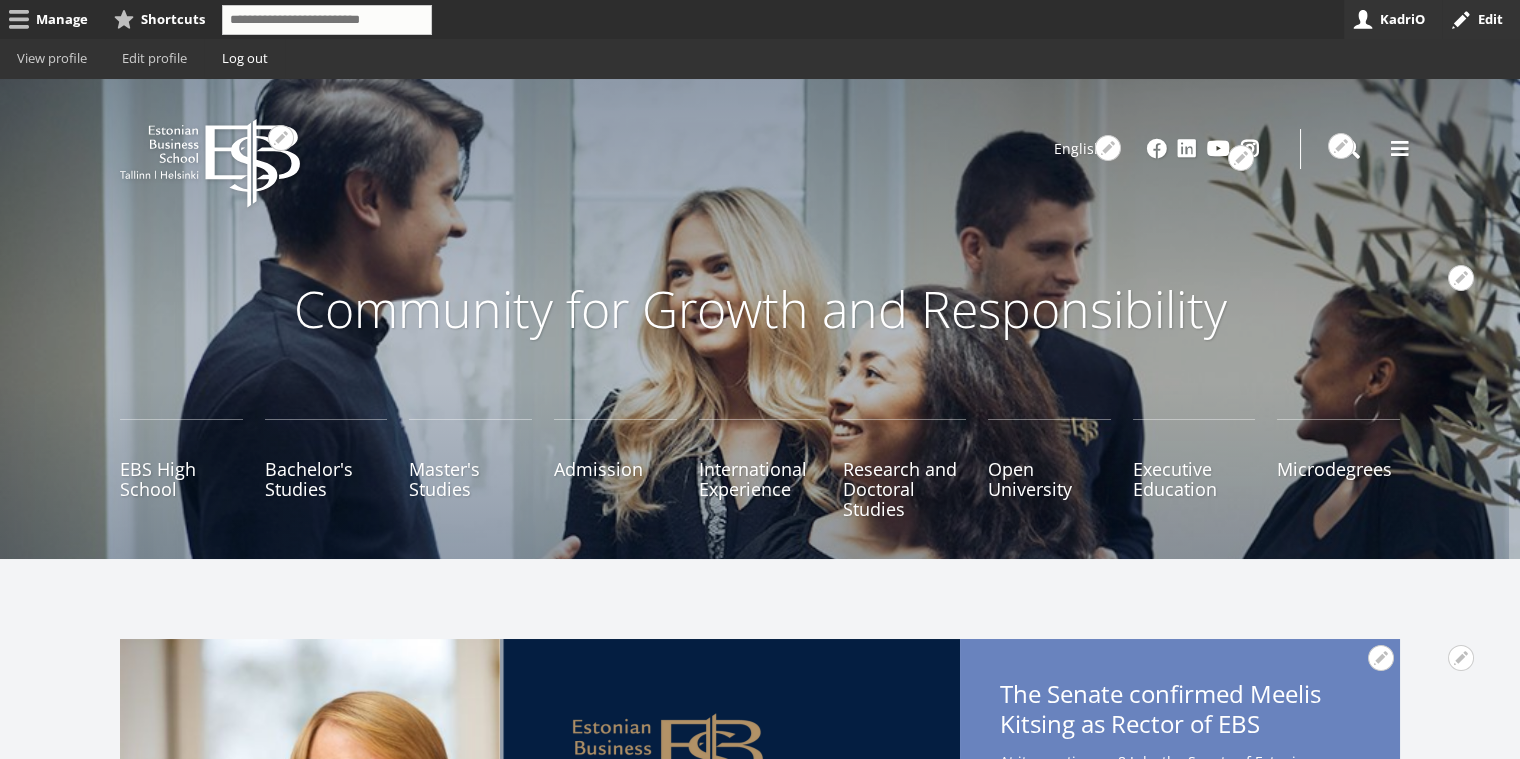 click on "Log out" at bounding box center [244, 58] 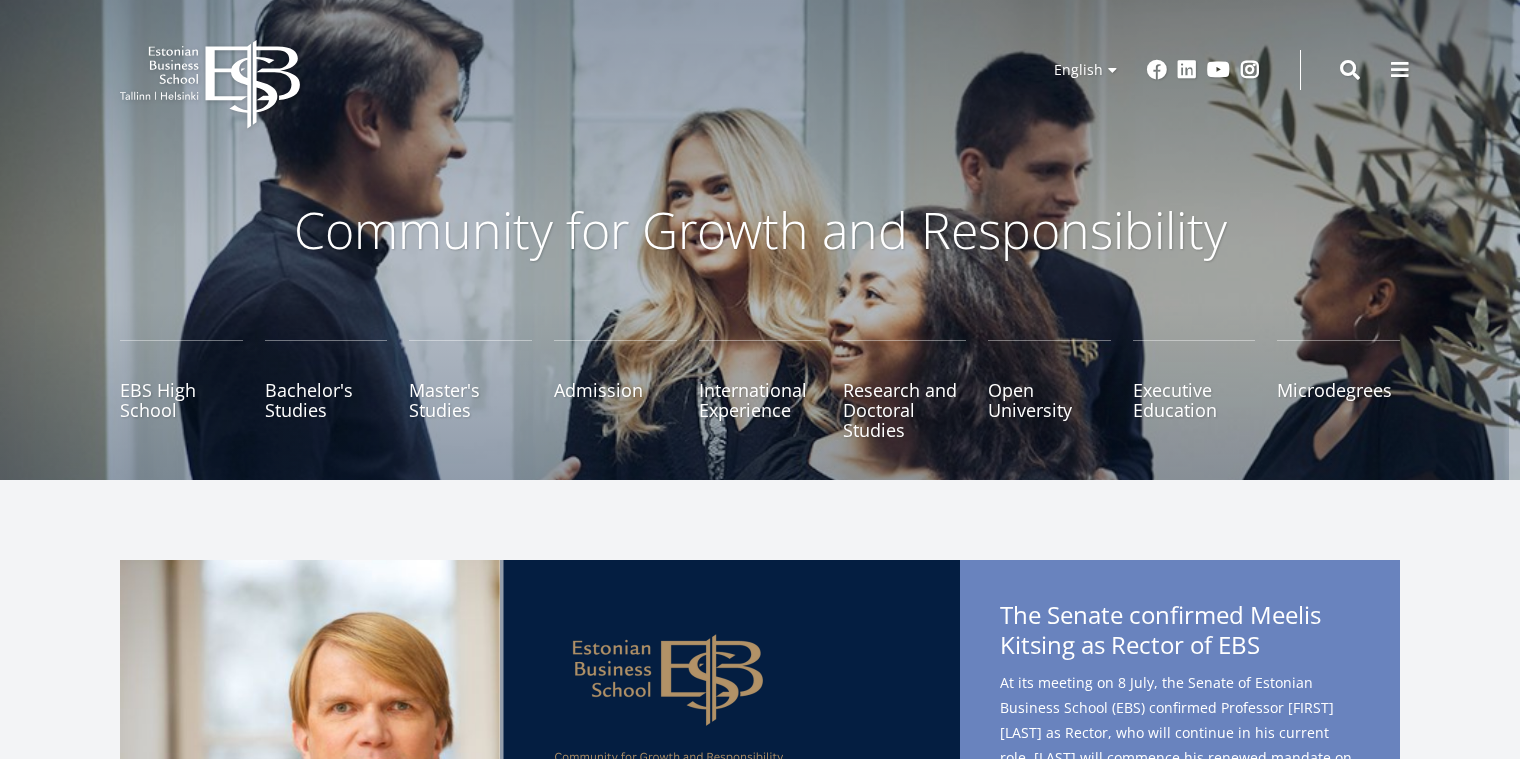 scroll, scrollTop: 0, scrollLeft: 0, axis: both 